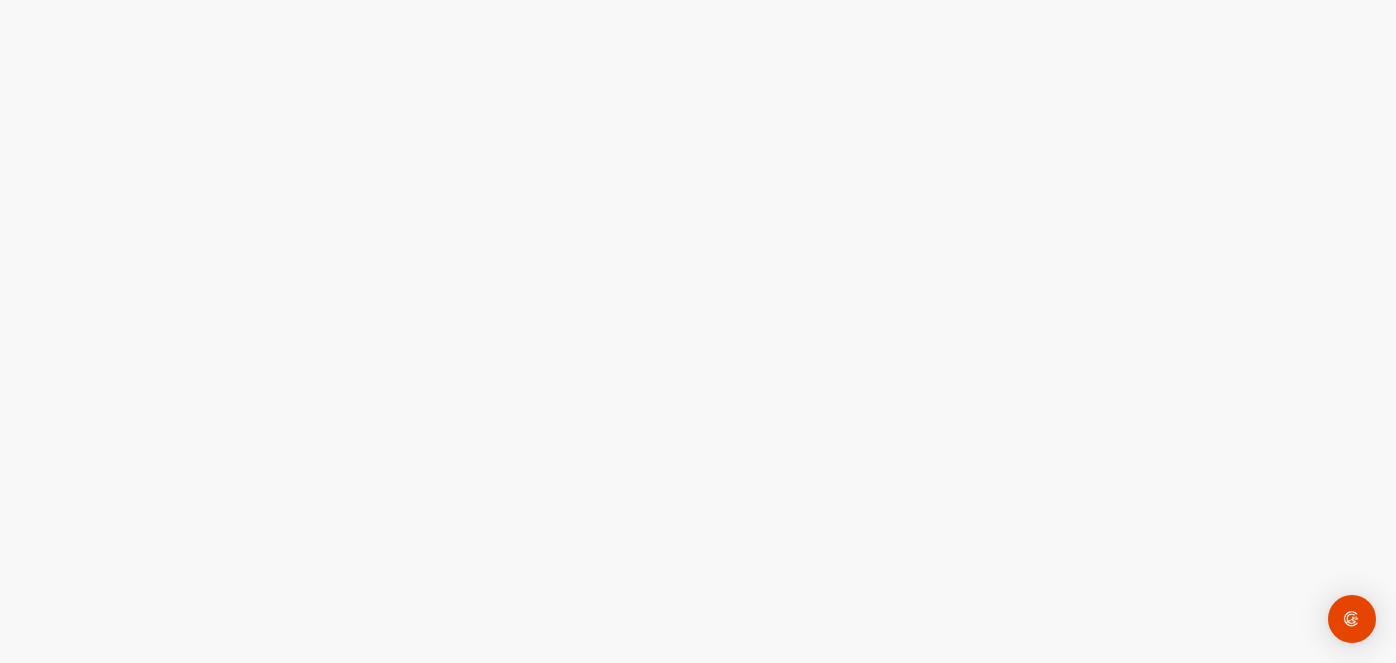 scroll, scrollTop: 0, scrollLeft: 0, axis: both 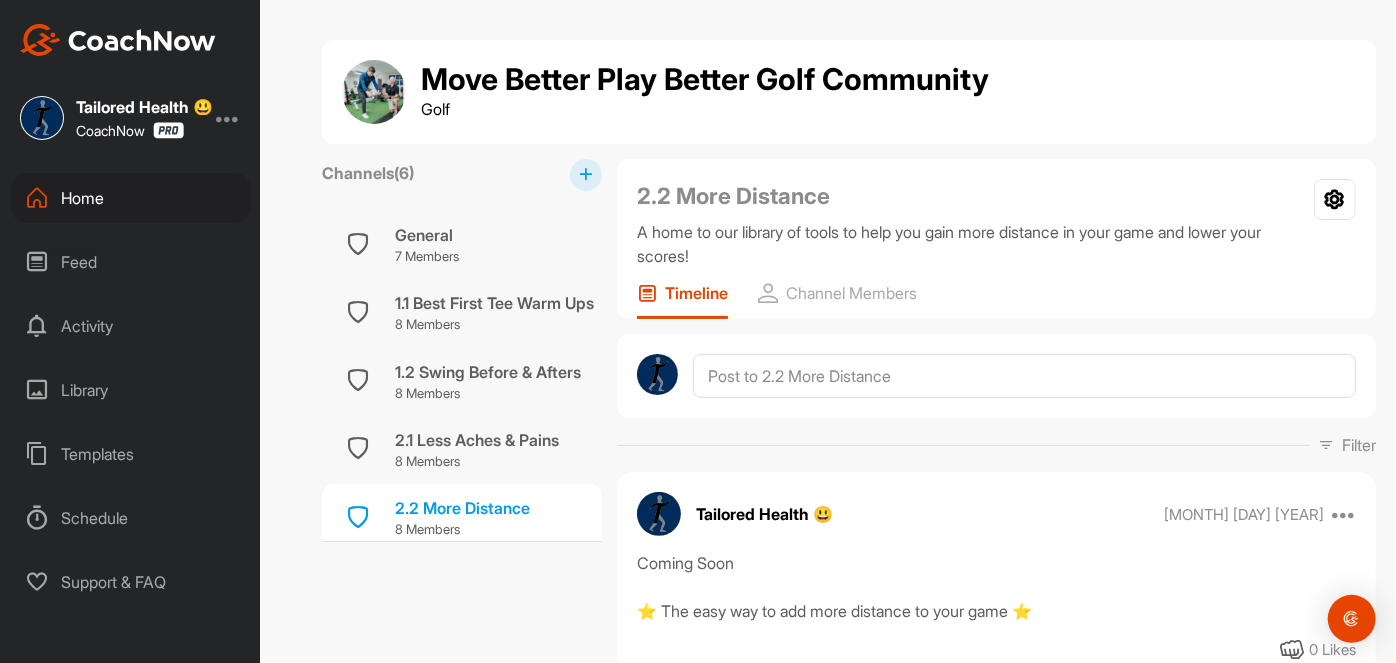 click on "Home" at bounding box center [131, 198] 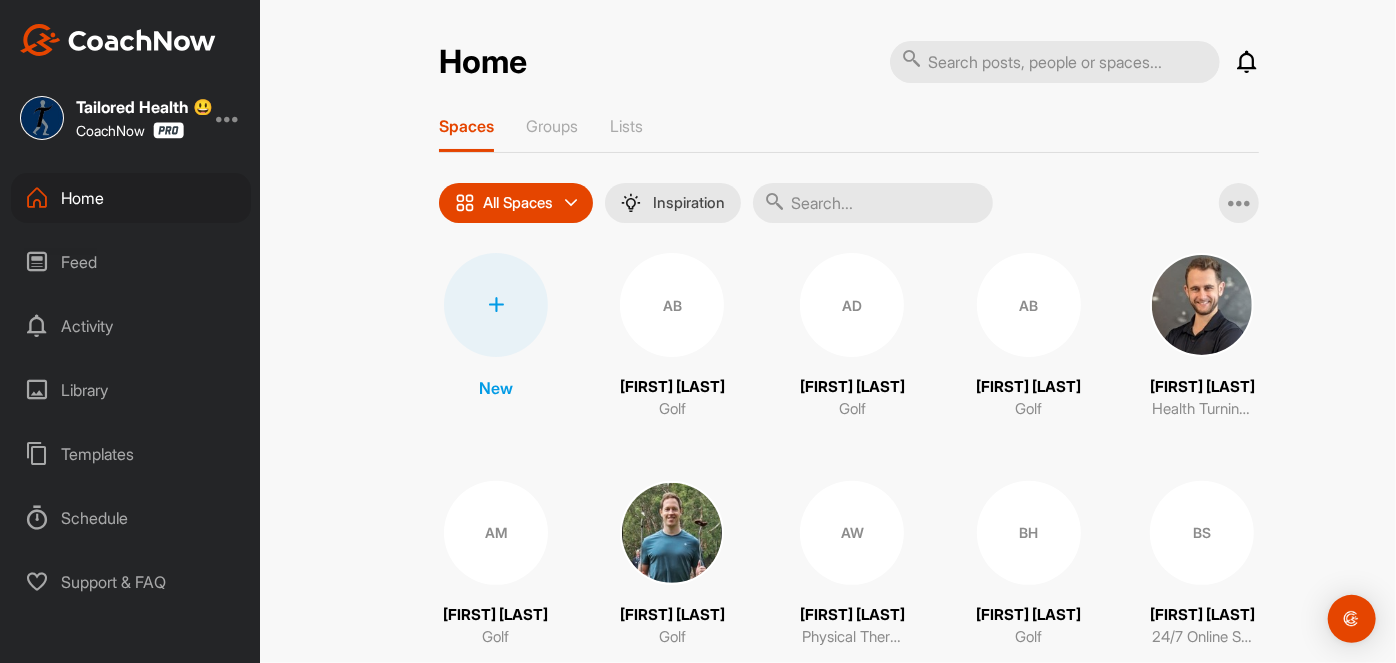 click at bounding box center (1055, 62) 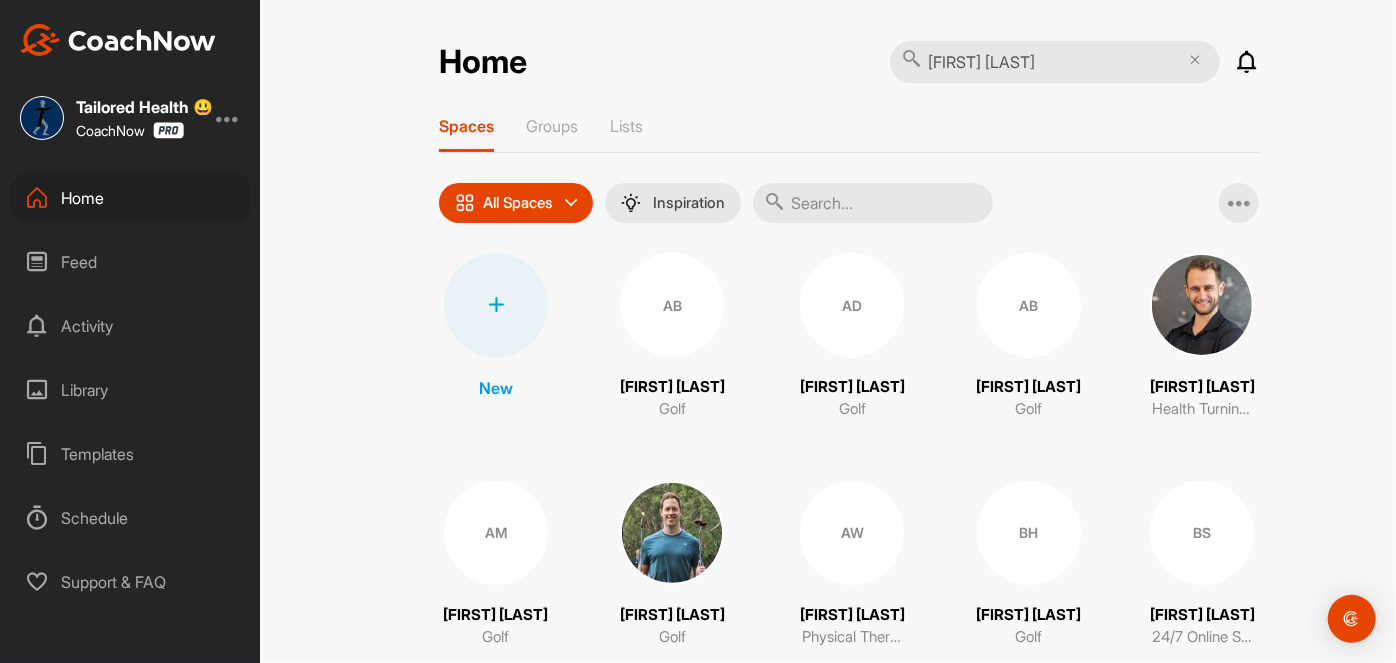 type on "[FIRST] [LAST]" 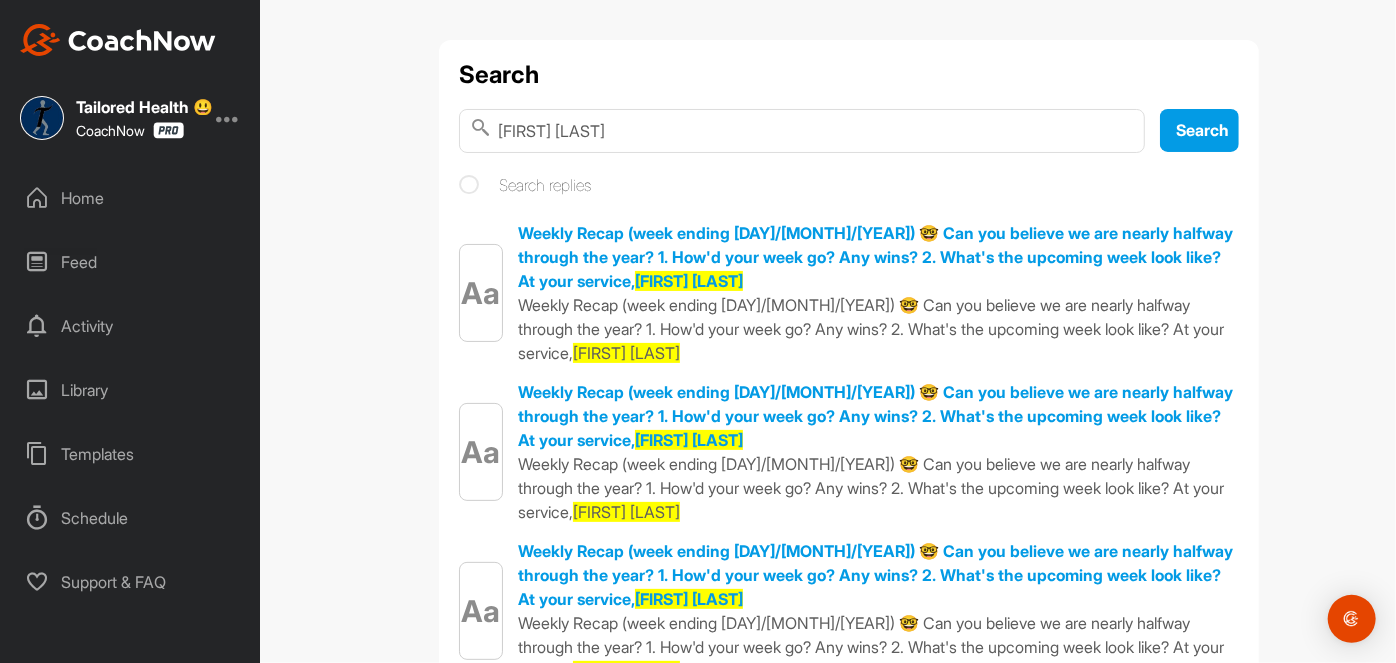 click on "[FIRST] [LAST]" at bounding box center (802, 131) 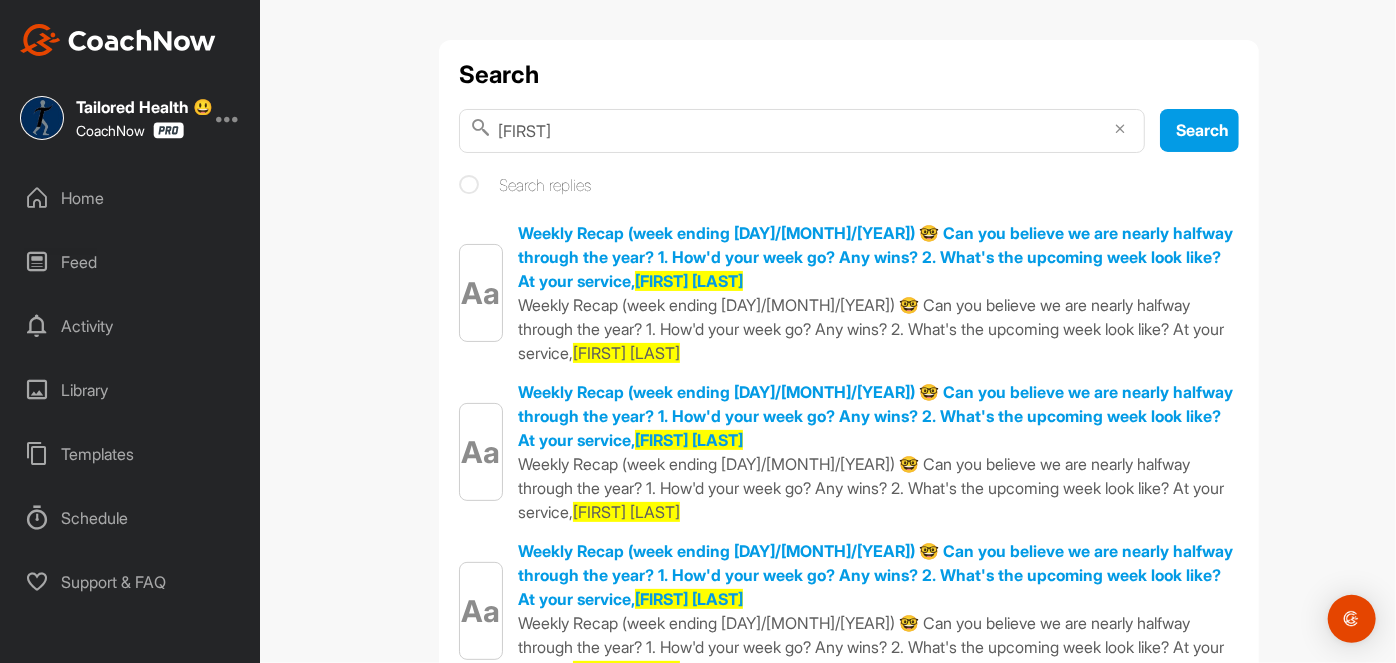 type on "[FIRST]" 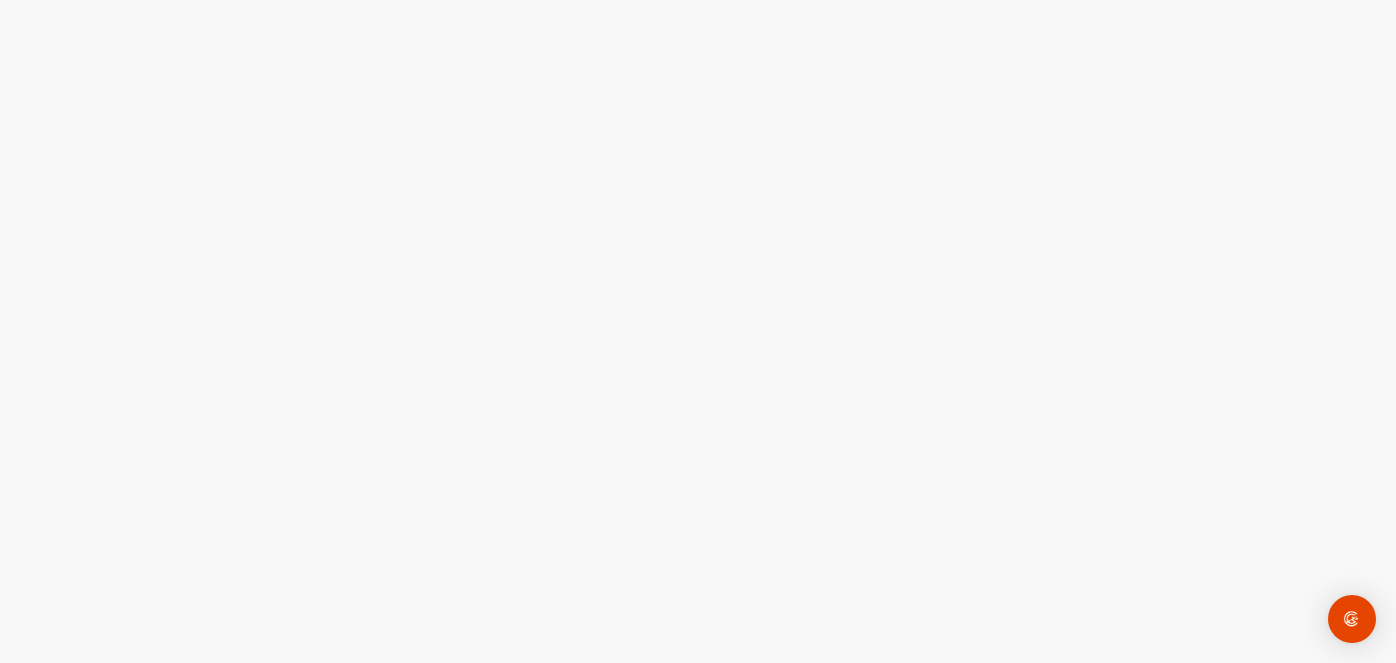 scroll, scrollTop: 0, scrollLeft: 0, axis: both 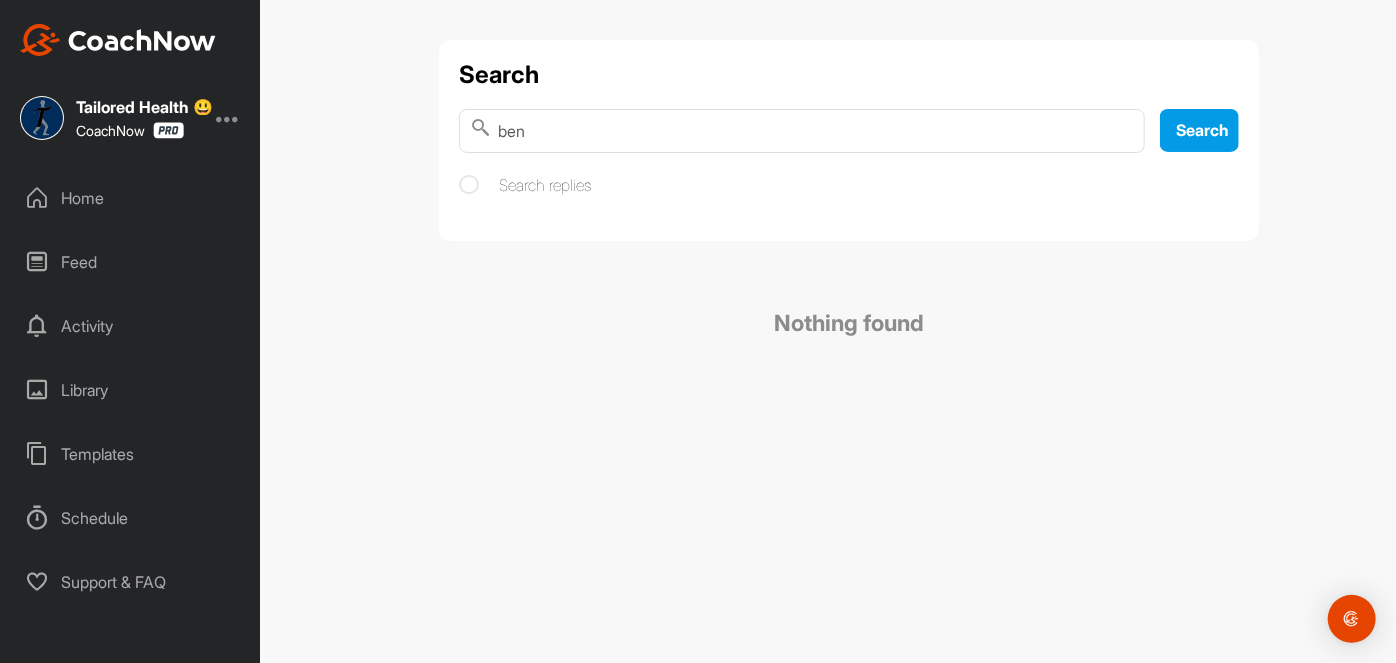 click on "Home" at bounding box center [131, 198] 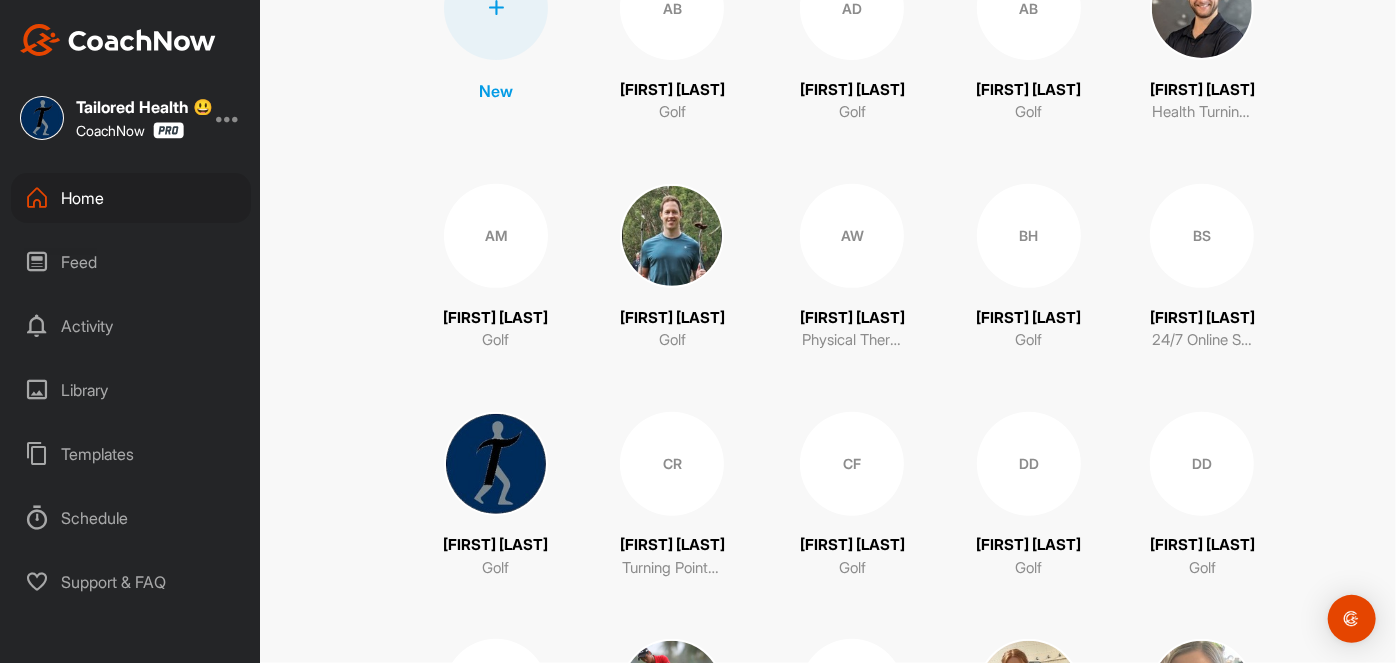 scroll, scrollTop: 316, scrollLeft: 0, axis: vertical 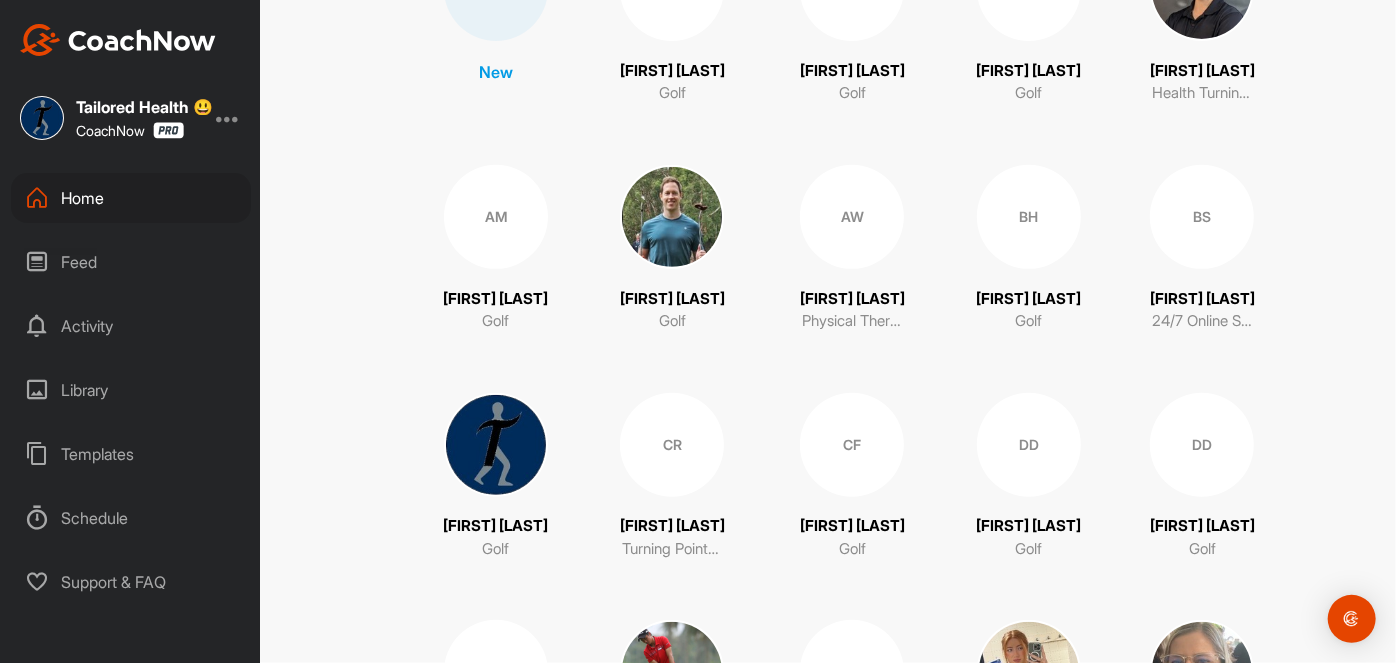click on "[FIRST] [LAST] Golf" at bounding box center (495, 477) 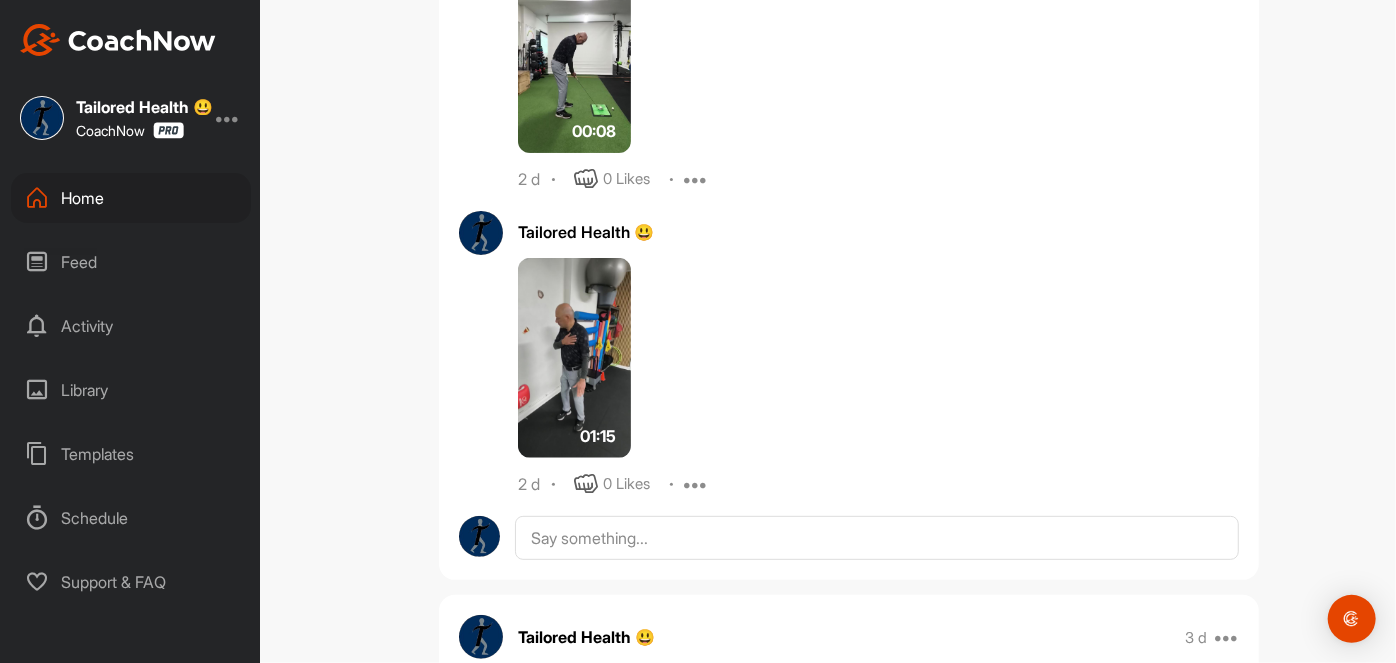 scroll, scrollTop: 3981, scrollLeft: 0, axis: vertical 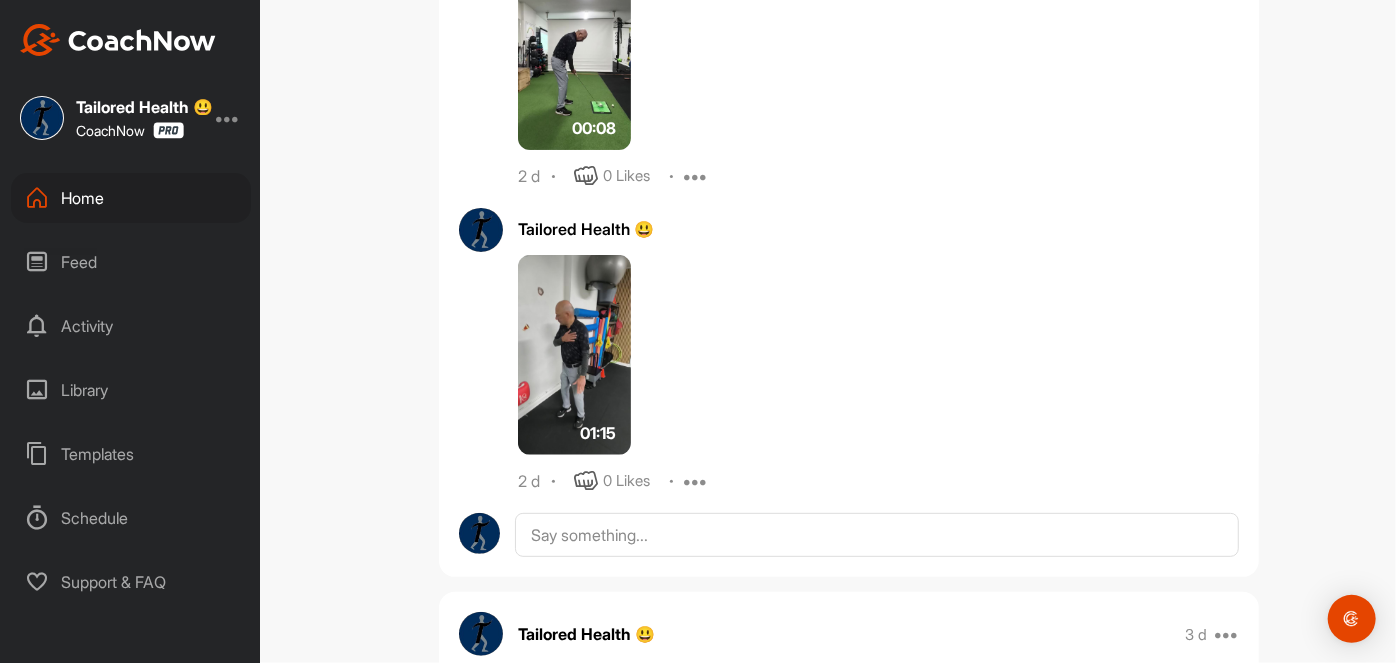 click at bounding box center (697, 481) 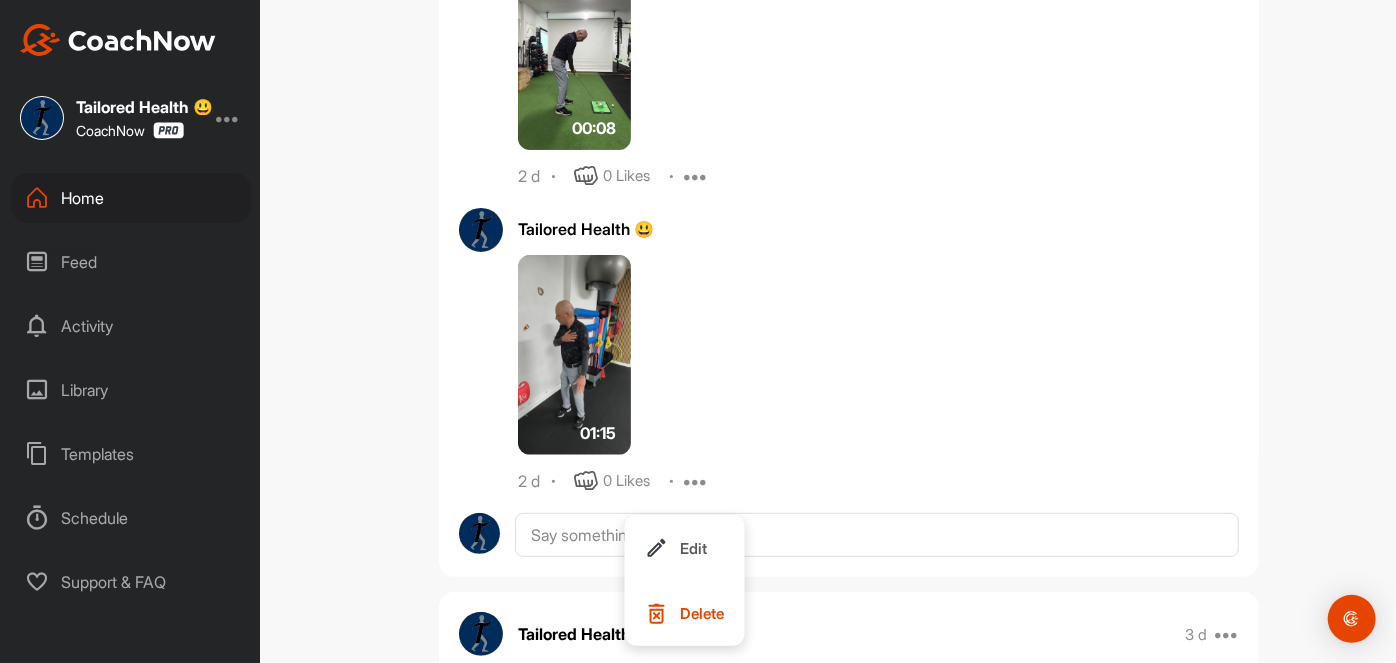 click at bounding box center (574, 355) 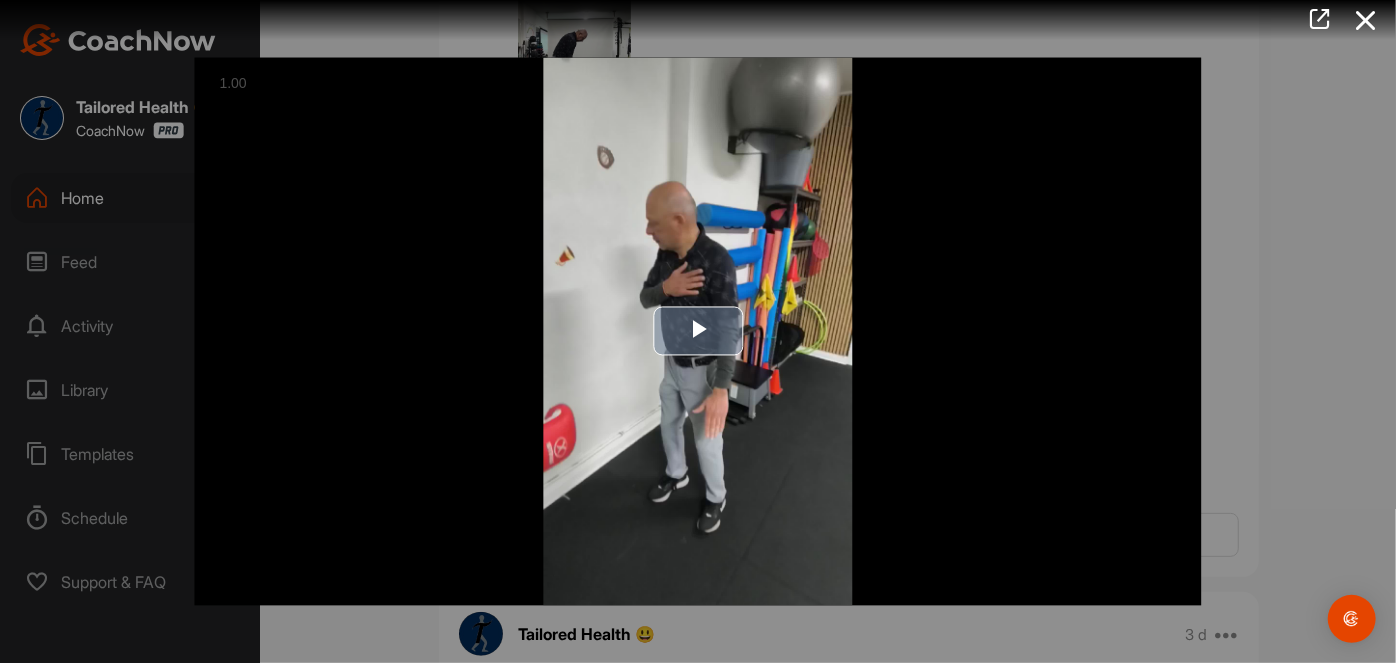 drag, startPoint x: 1028, startPoint y: 410, endPoint x: 733, endPoint y: 333, distance: 304.88358 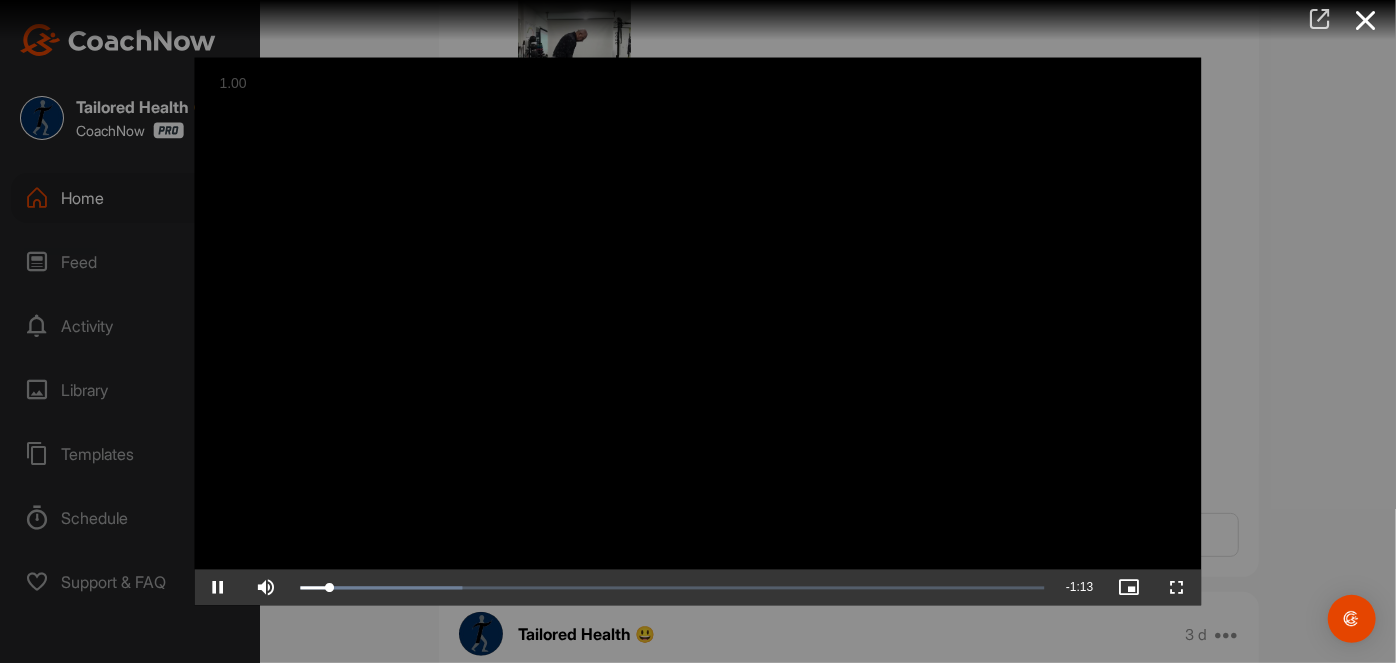 click at bounding box center (1320, 19) 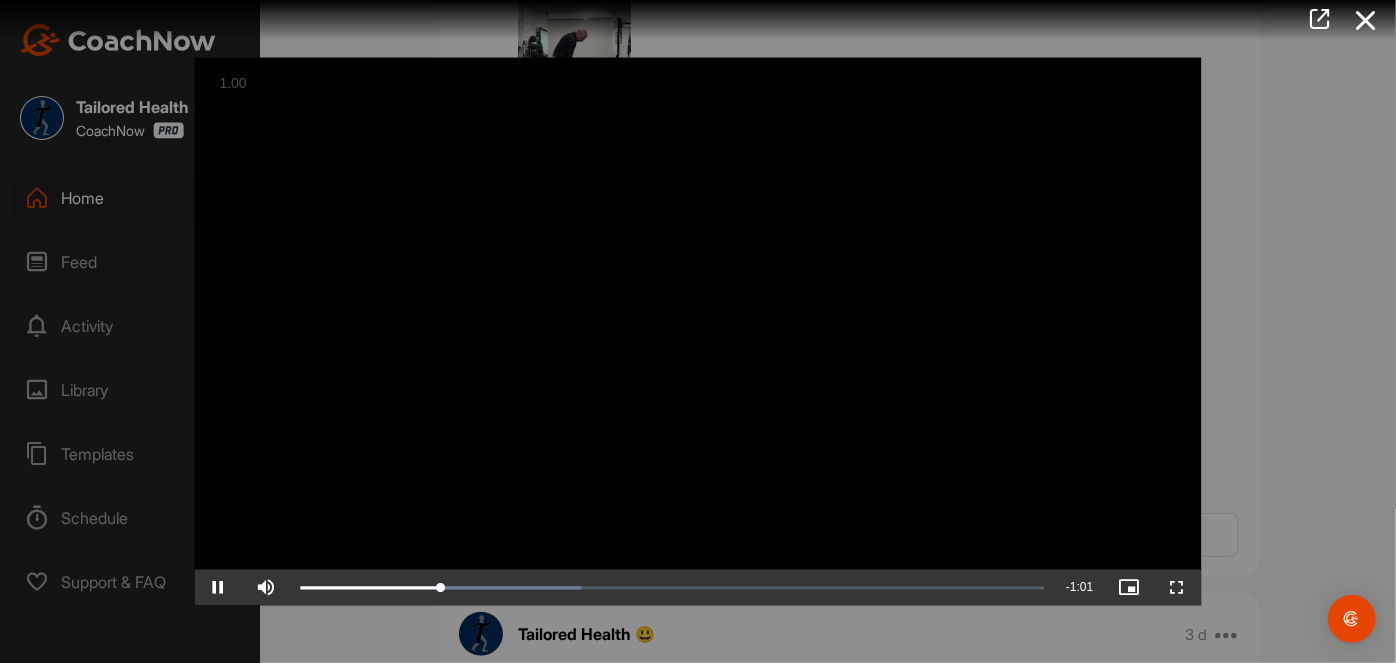 click at bounding box center (698, 331) 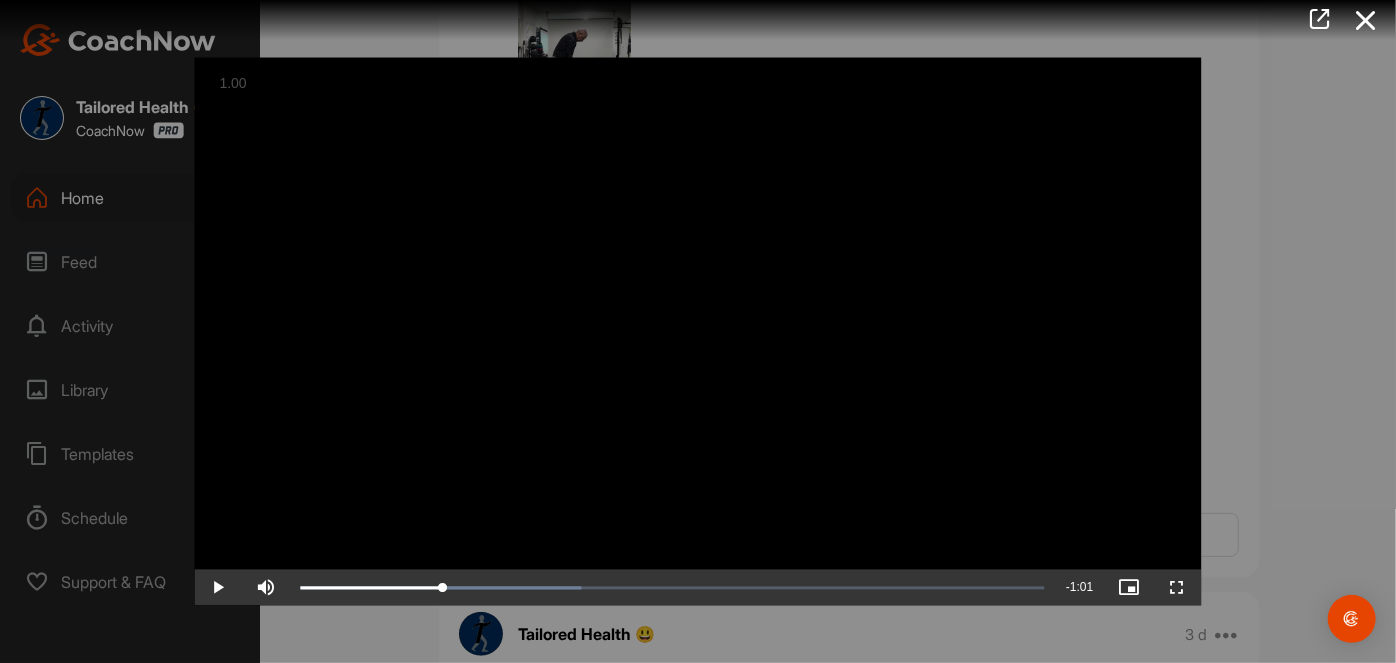 click at bounding box center (698, 331) 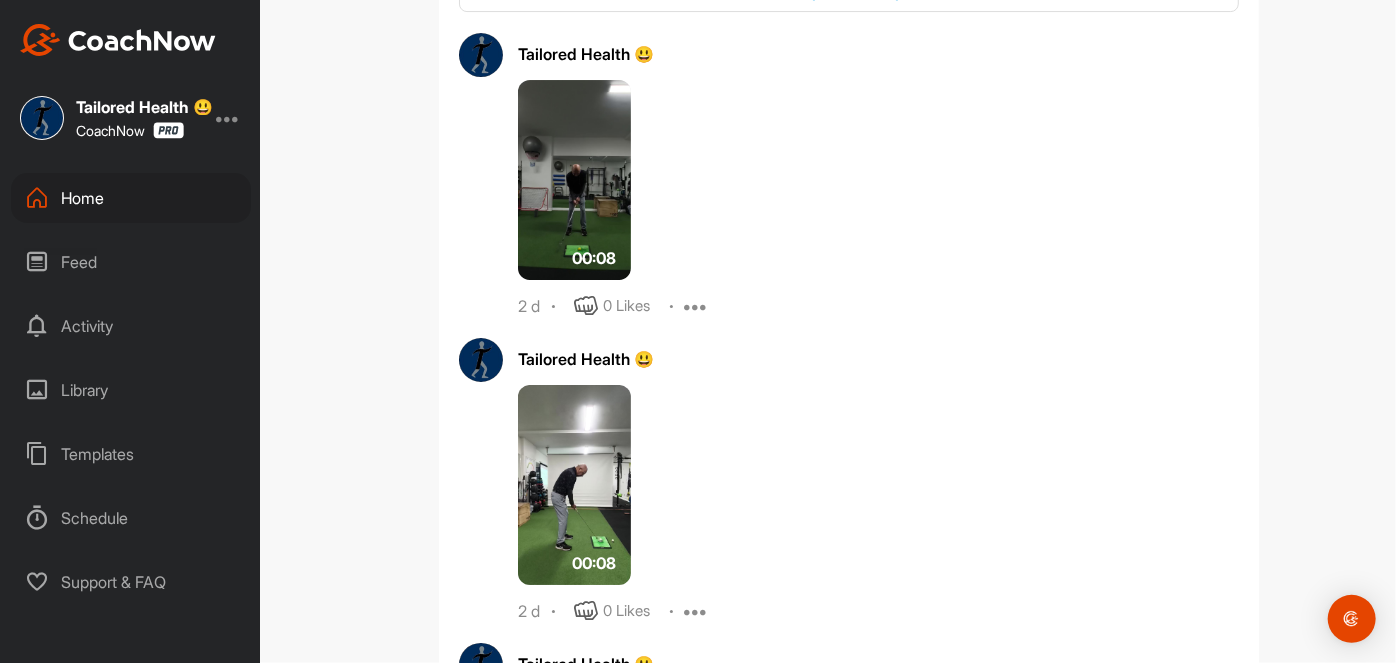 scroll, scrollTop: 3513, scrollLeft: 0, axis: vertical 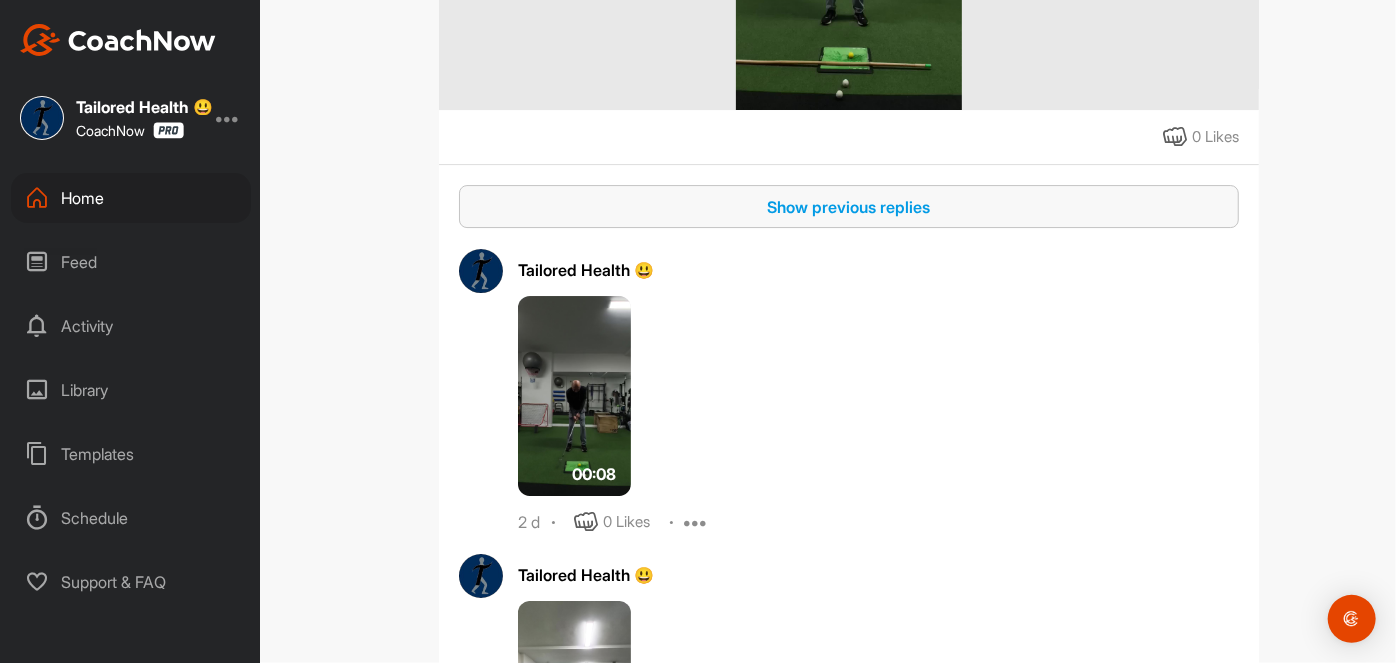click on "Show previous replies" at bounding box center (849, 207) 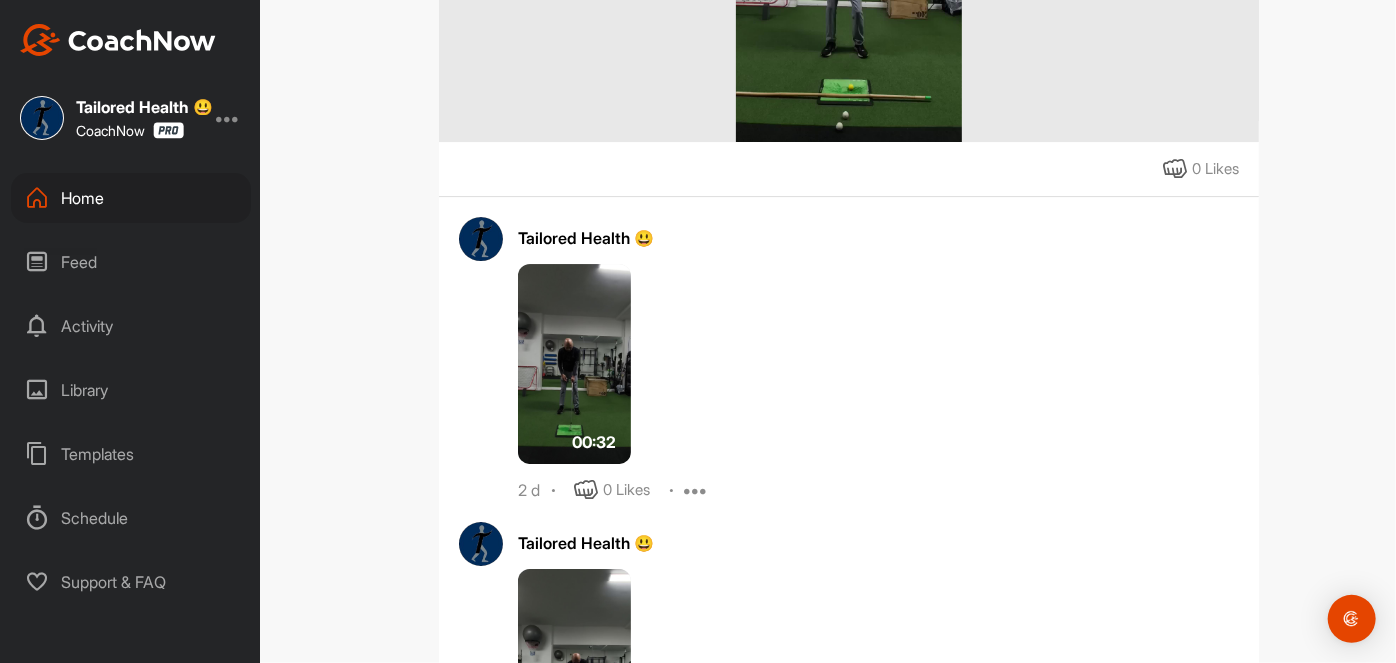 scroll, scrollTop: 3298, scrollLeft: 0, axis: vertical 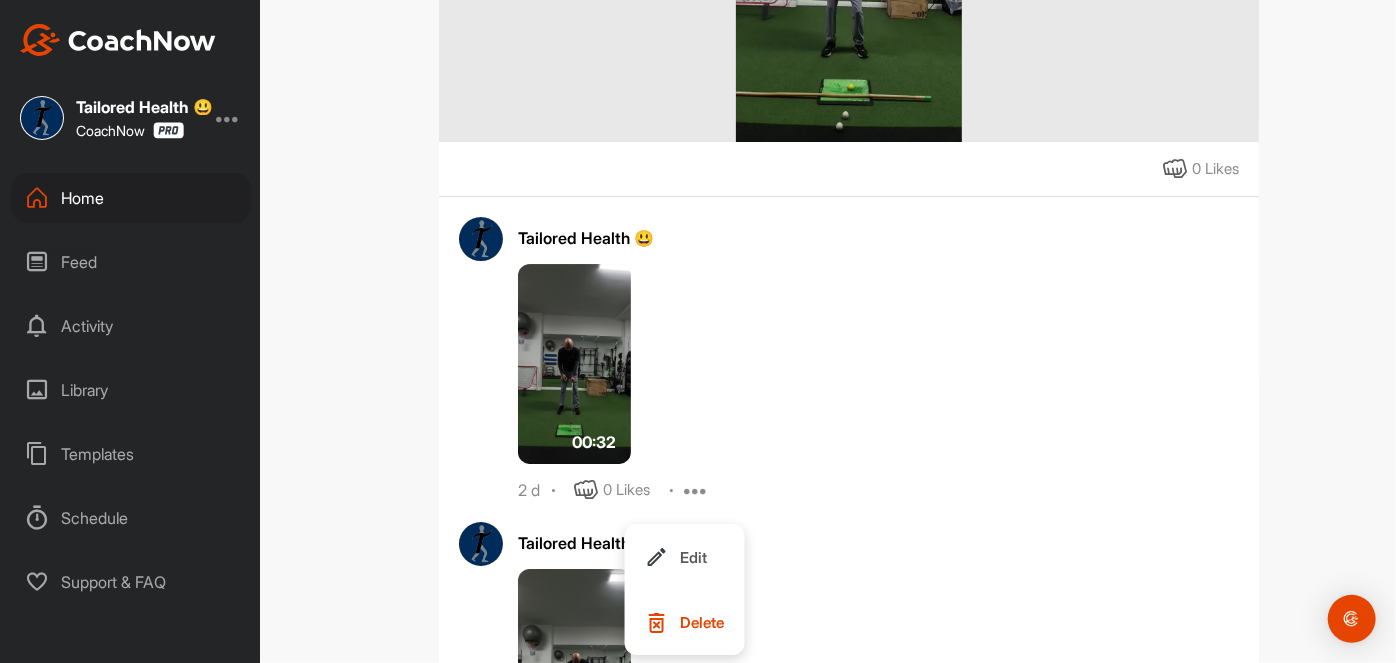 click at bounding box center [574, 364] 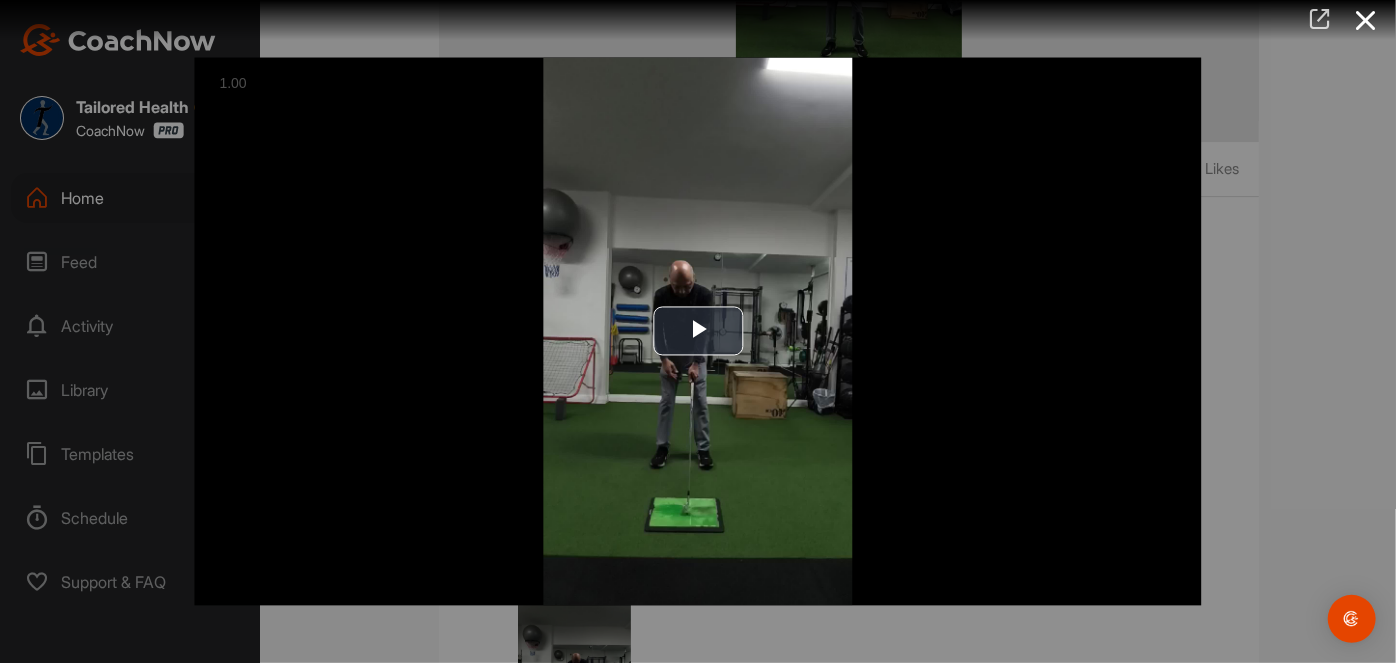 click at bounding box center (1320, 19) 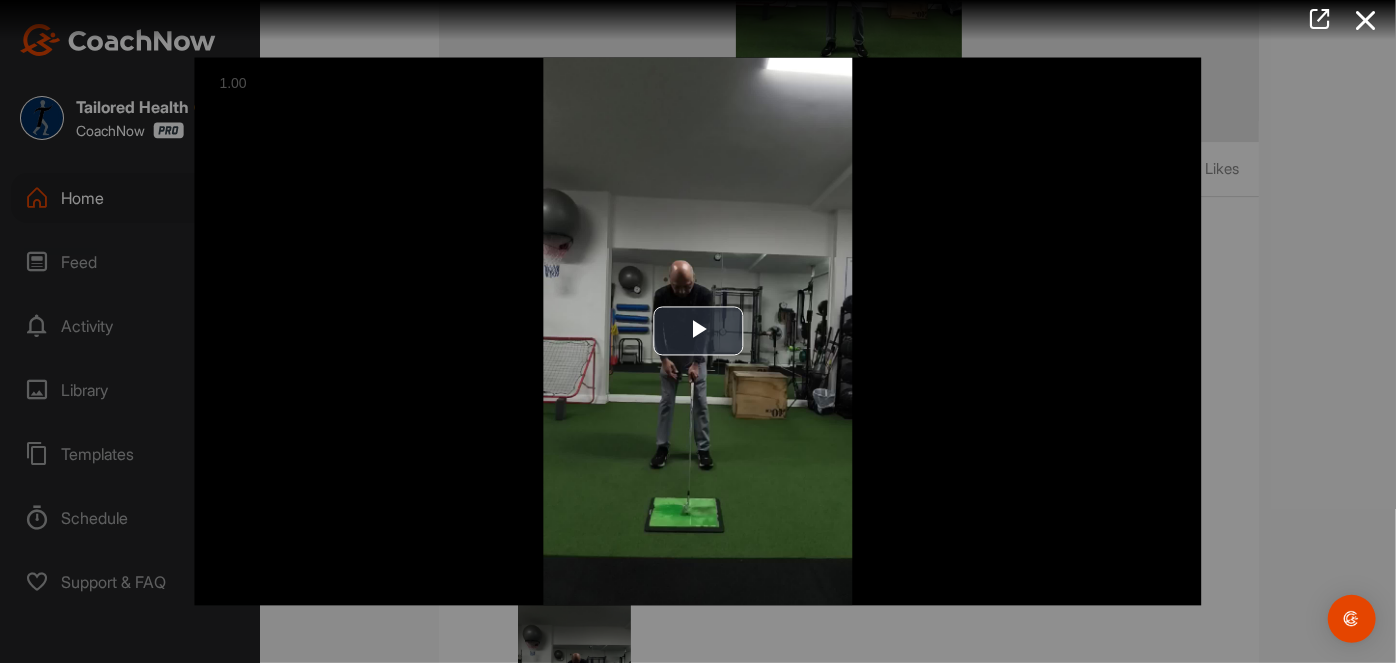 click at bounding box center (690, 20) 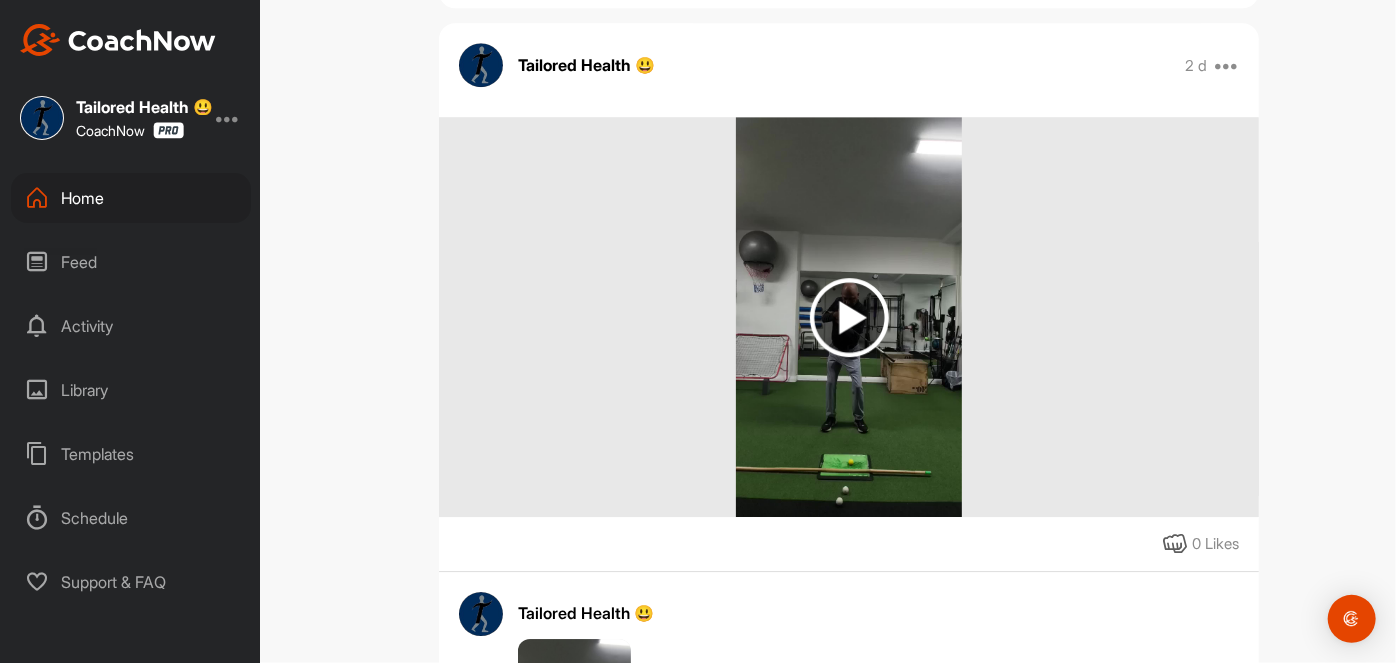 scroll, scrollTop: 2920, scrollLeft: 0, axis: vertical 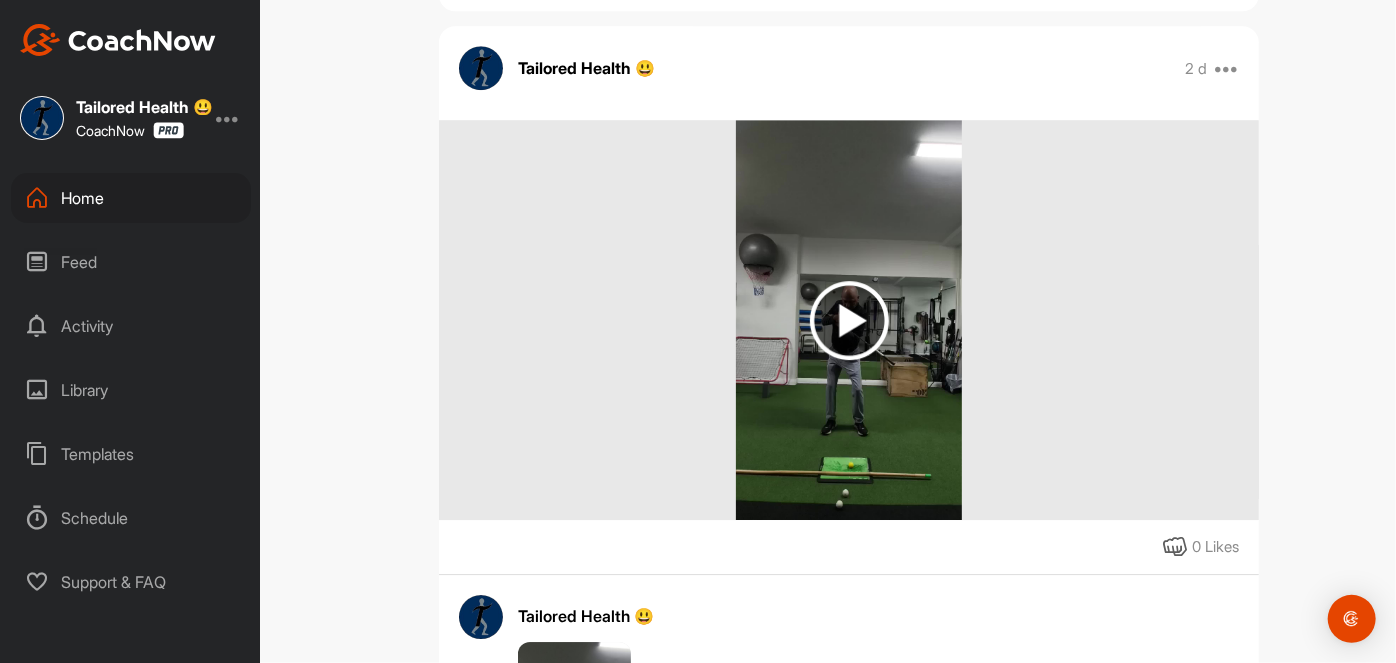 click at bounding box center (849, 320) 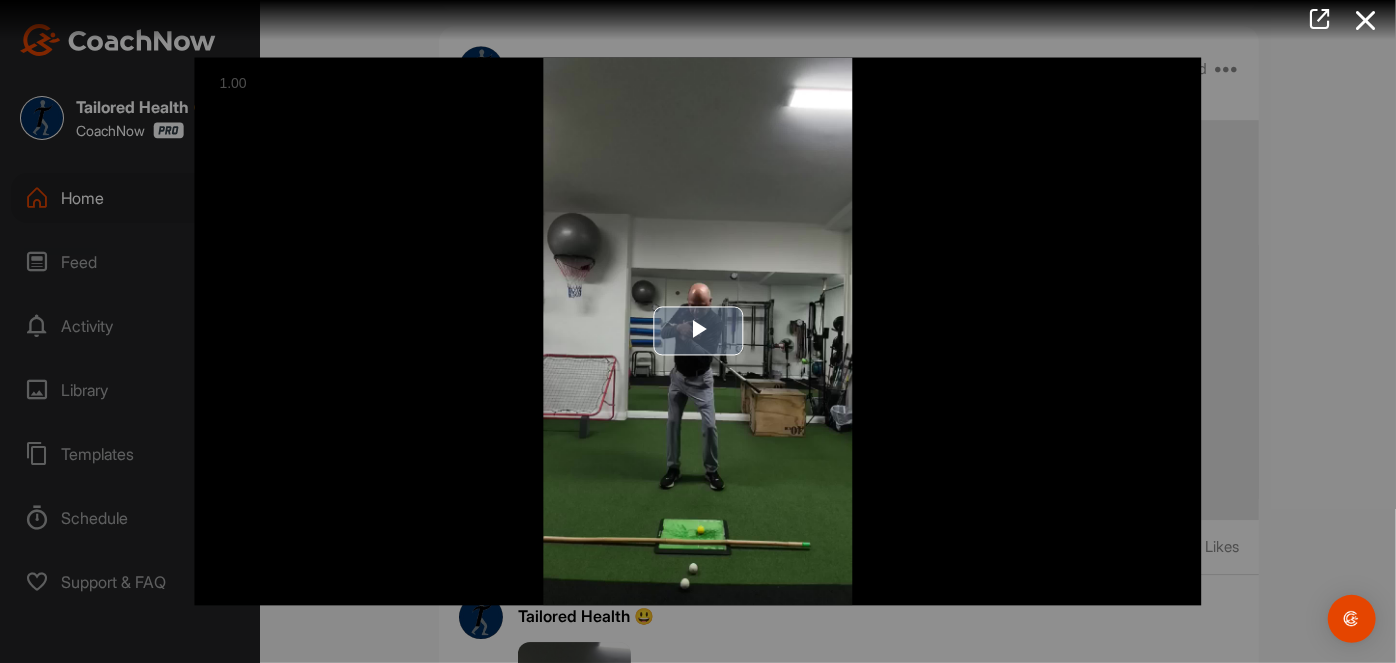click at bounding box center [698, 332] 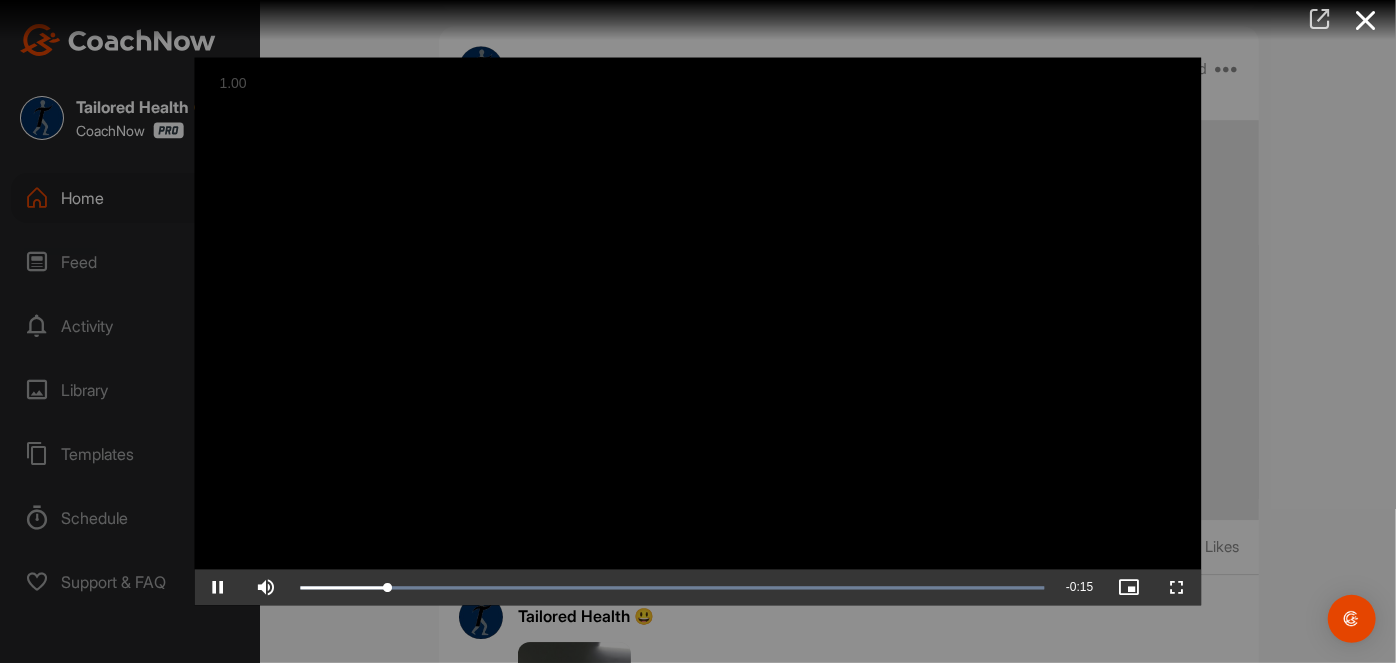 click at bounding box center [1320, 19] 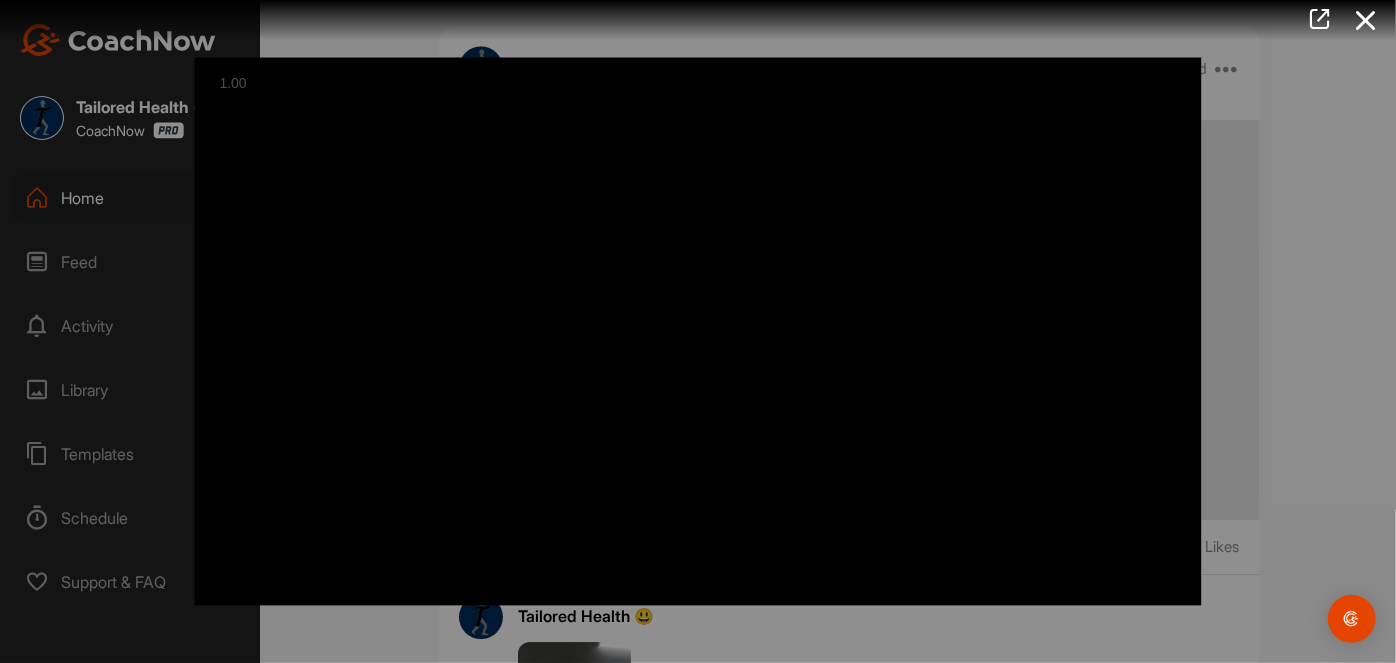 click at bounding box center (690, 20) 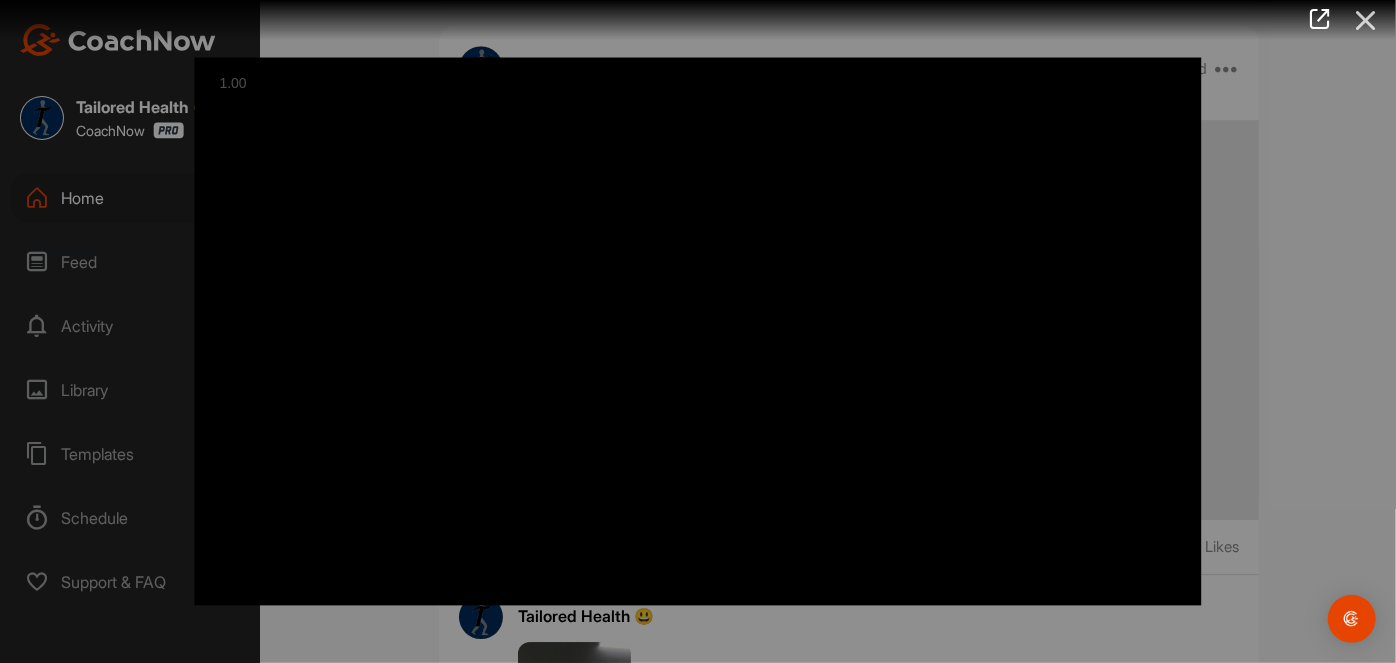 click at bounding box center (1366, 20) 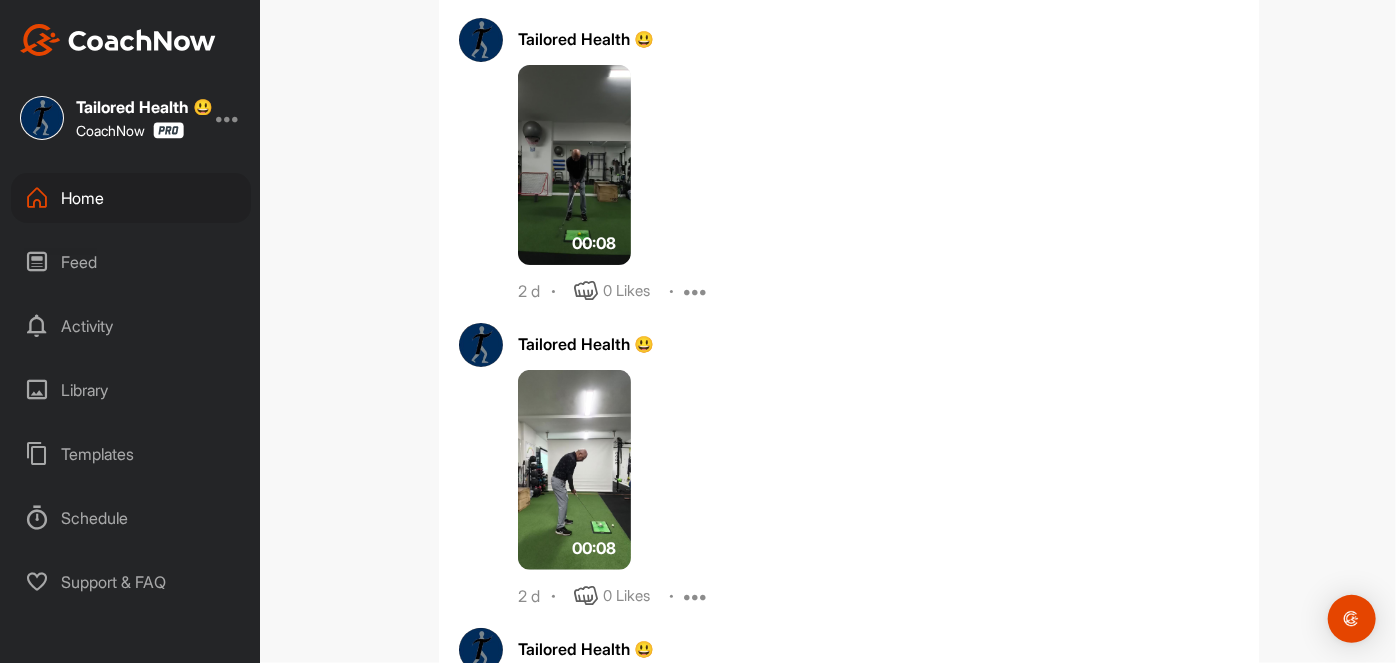 scroll, scrollTop: 3816, scrollLeft: 0, axis: vertical 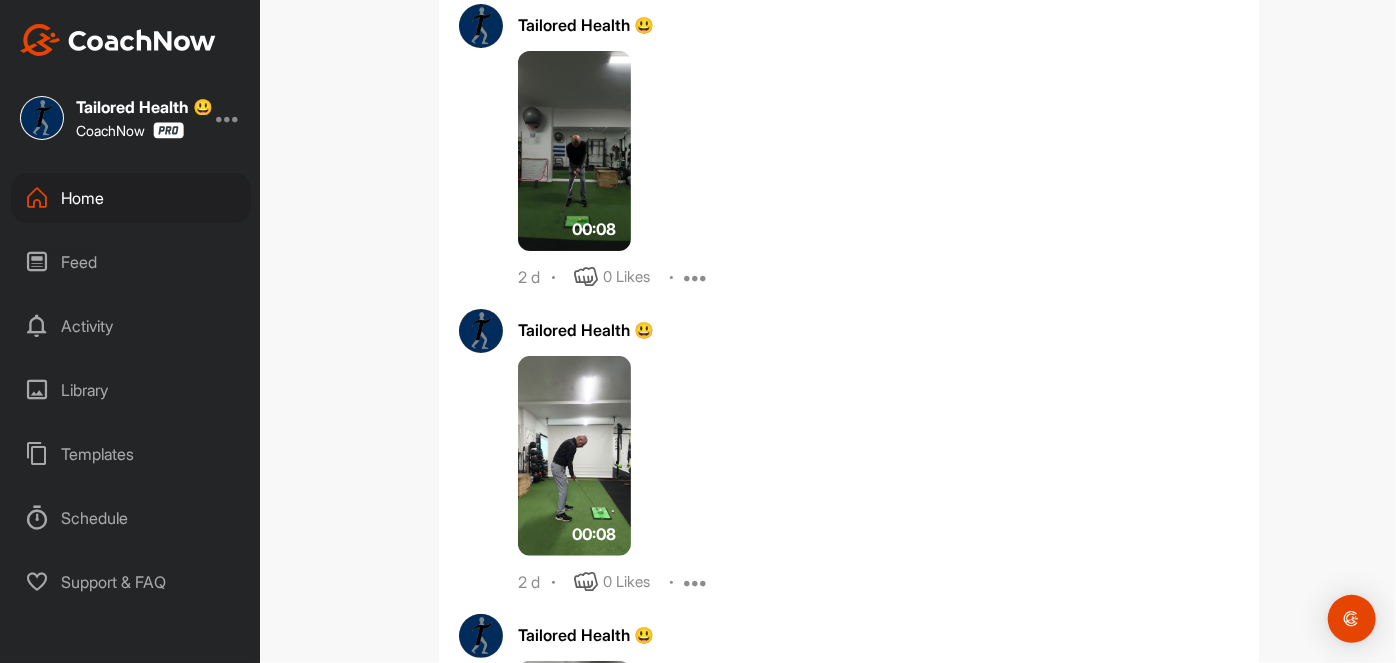 click at bounding box center (574, 151) 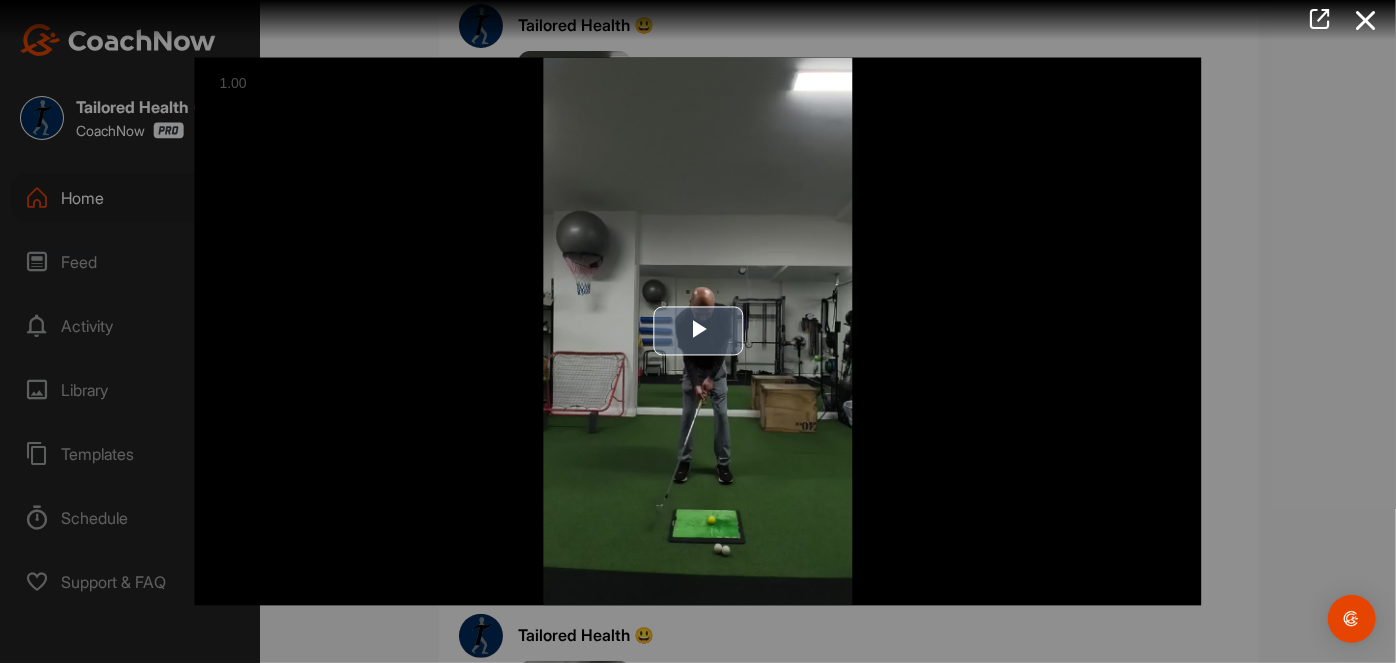 click at bounding box center (698, 331) 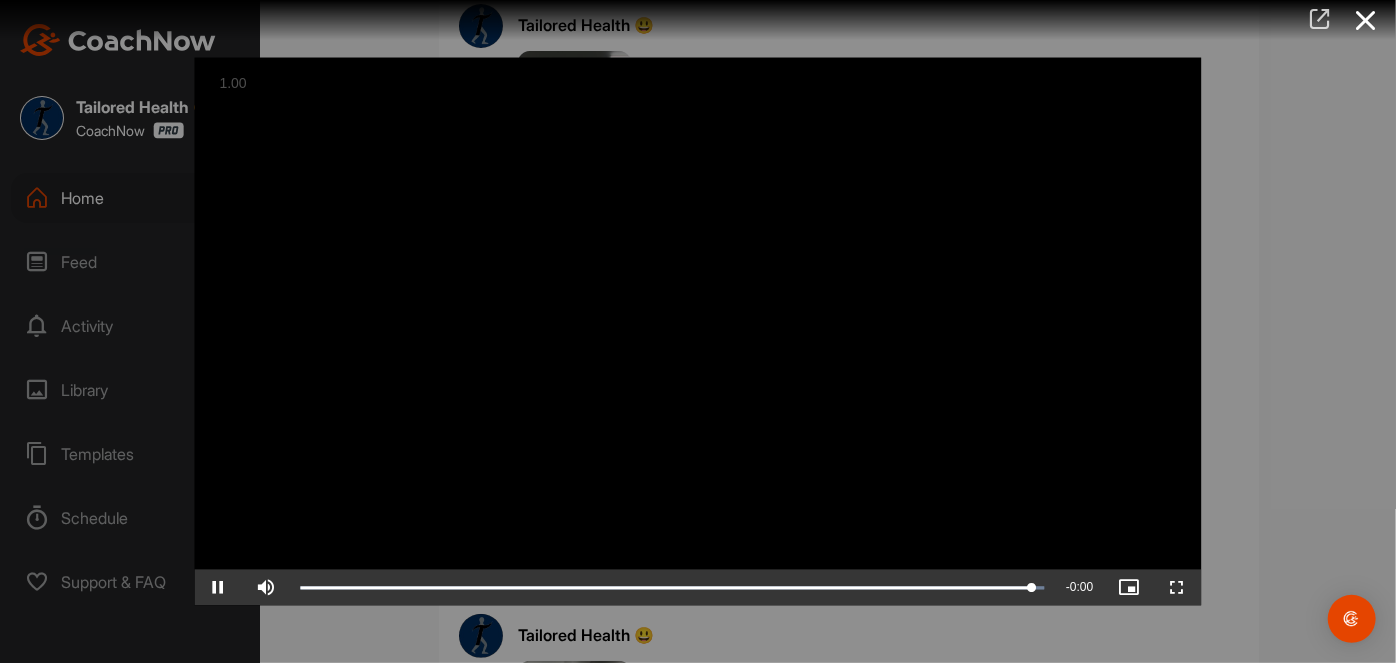 click at bounding box center (1320, 19) 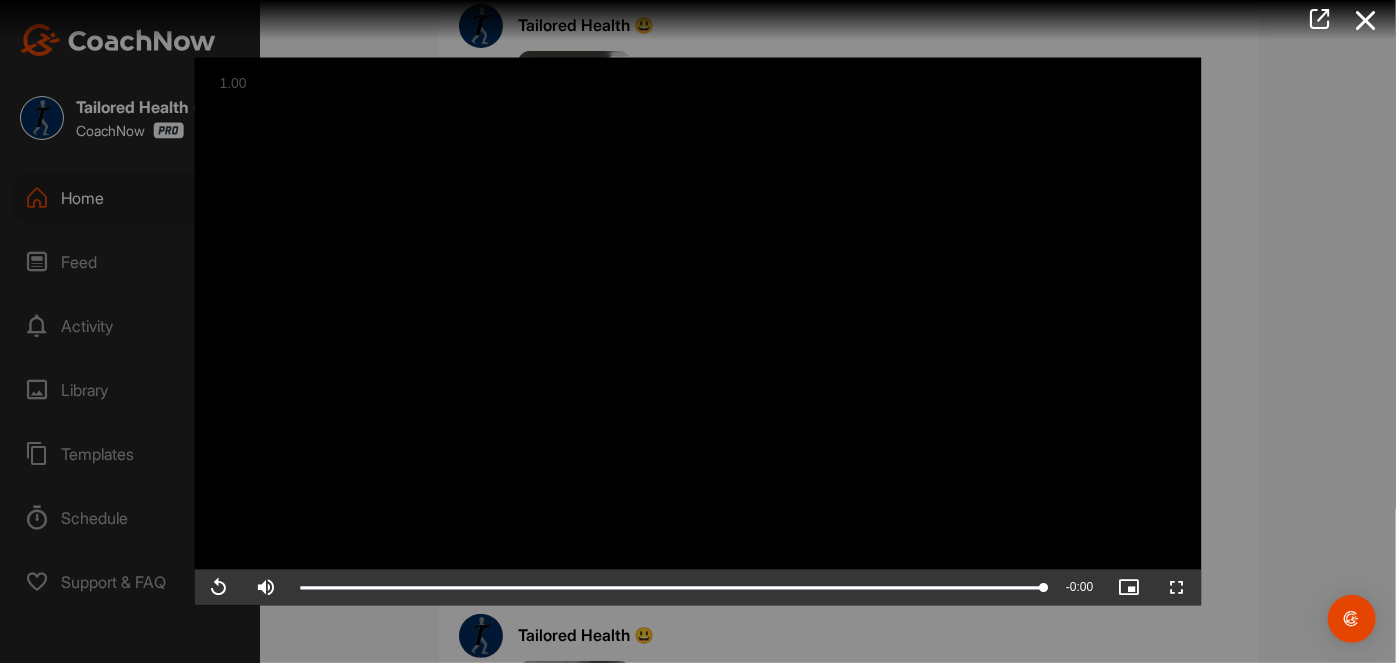 click at bounding box center (698, 331) 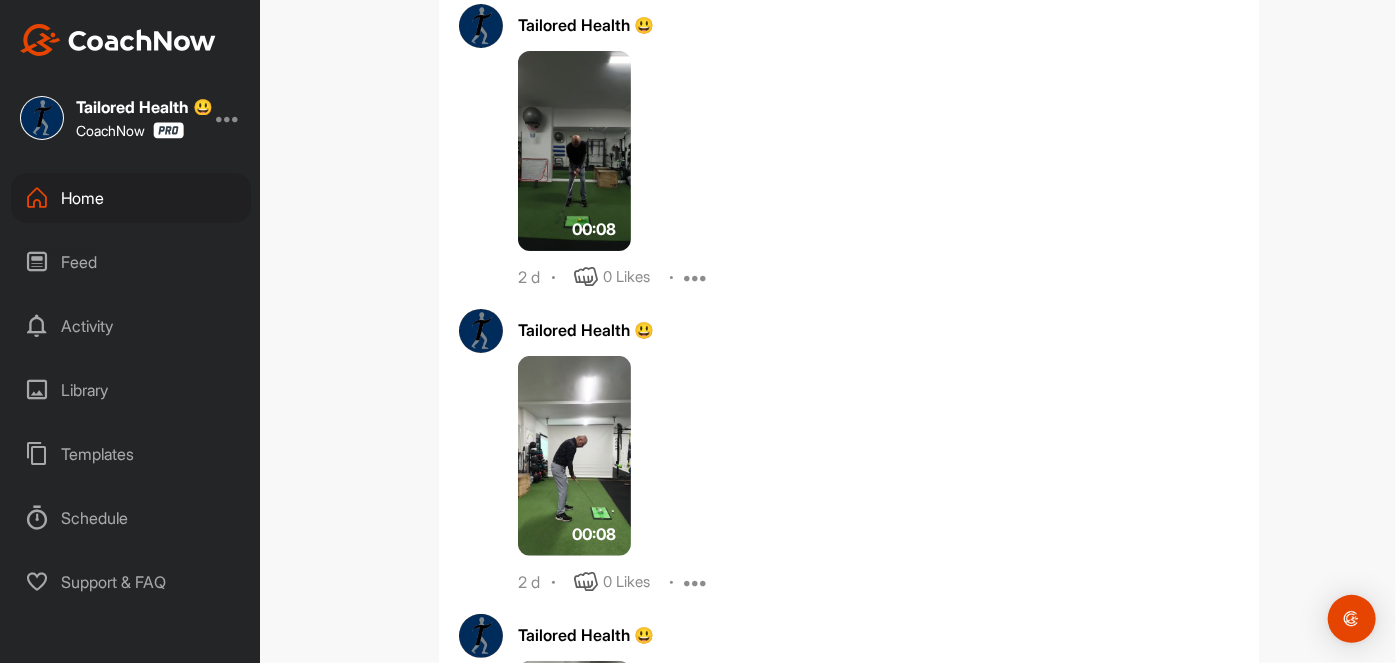 click at bounding box center (574, 456) 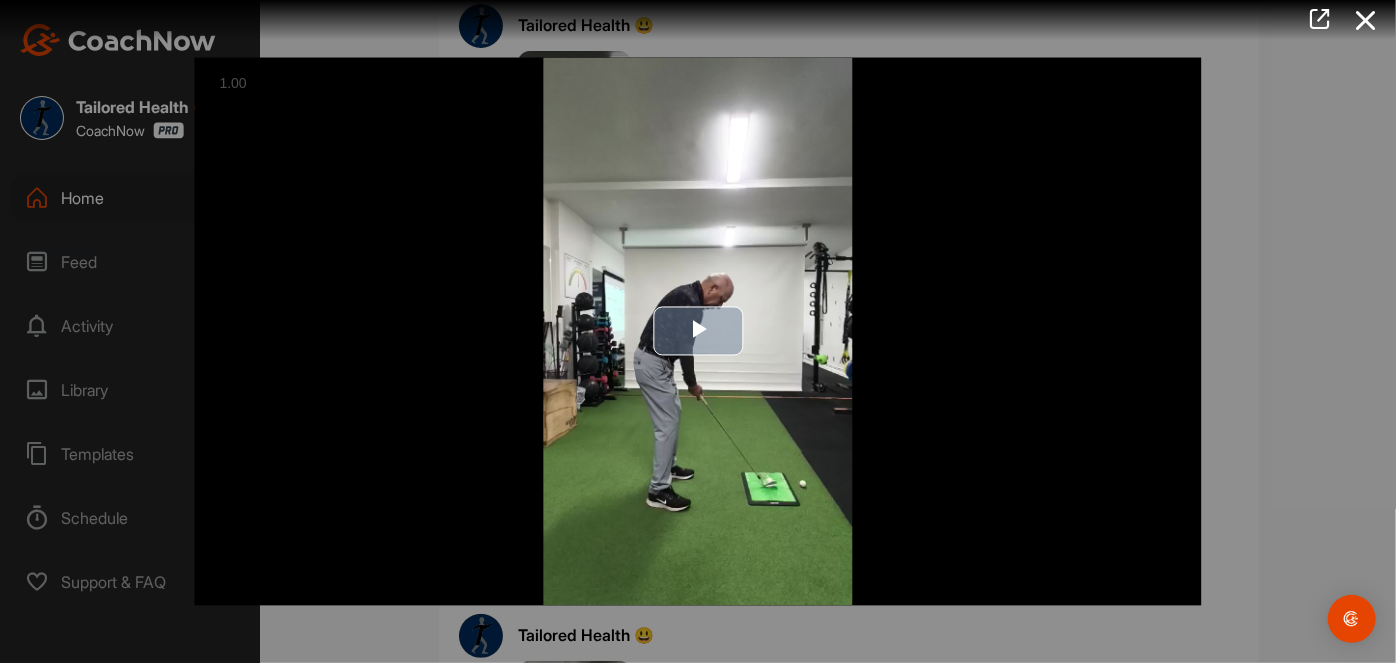 click at bounding box center [698, 332] 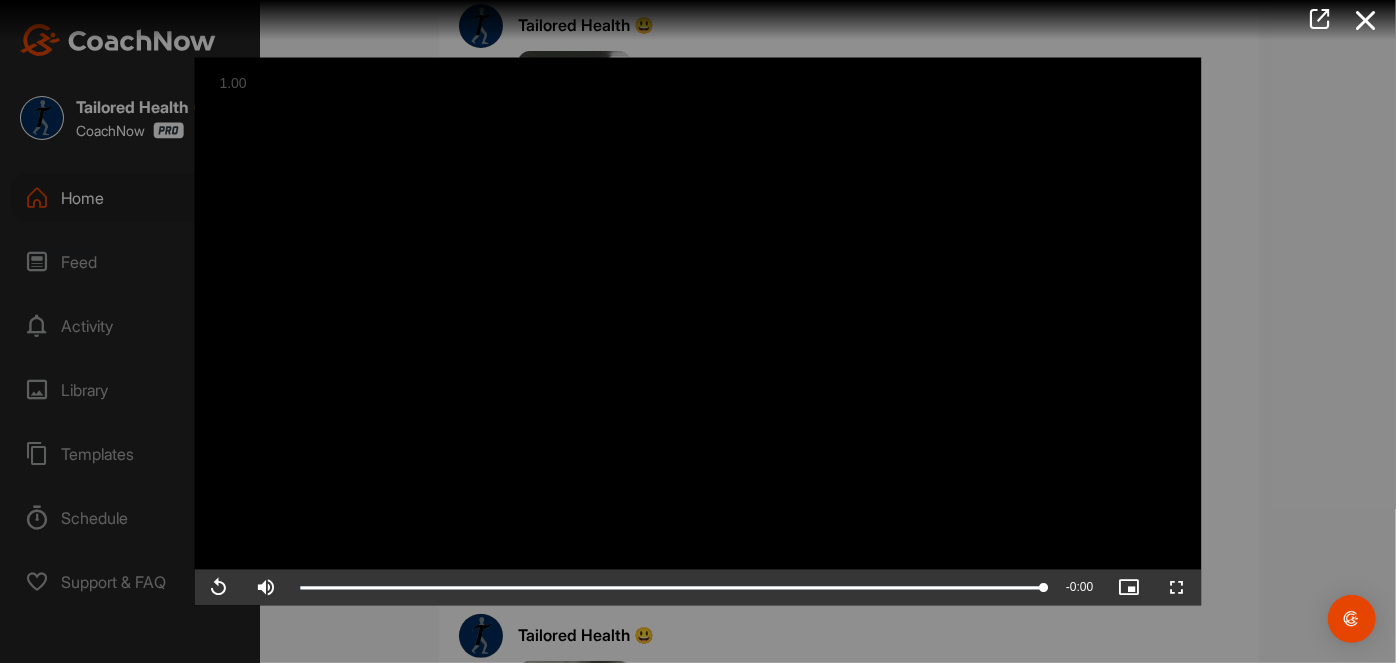 click at bounding box center [698, 331] 